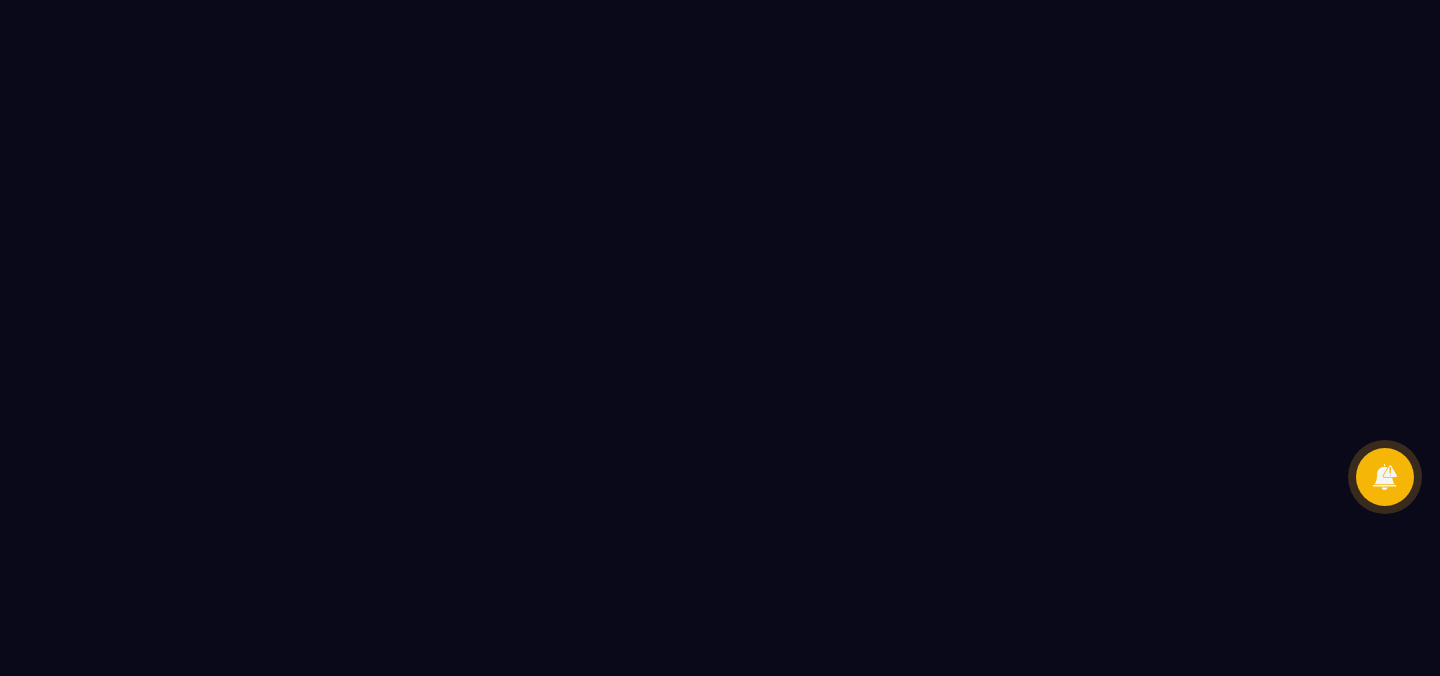 scroll, scrollTop: 0, scrollLeft: 0, axis: both 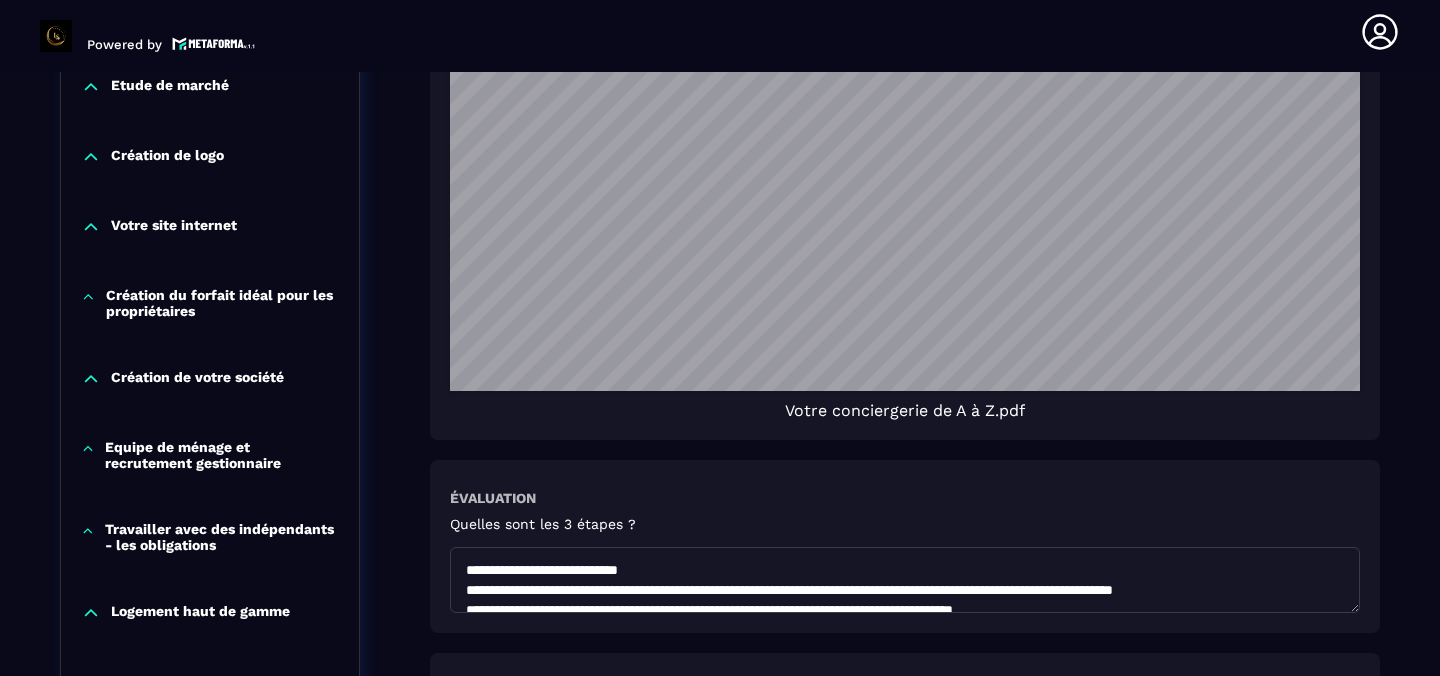 click on "Votre site internet" at bounding box center [174, 227] 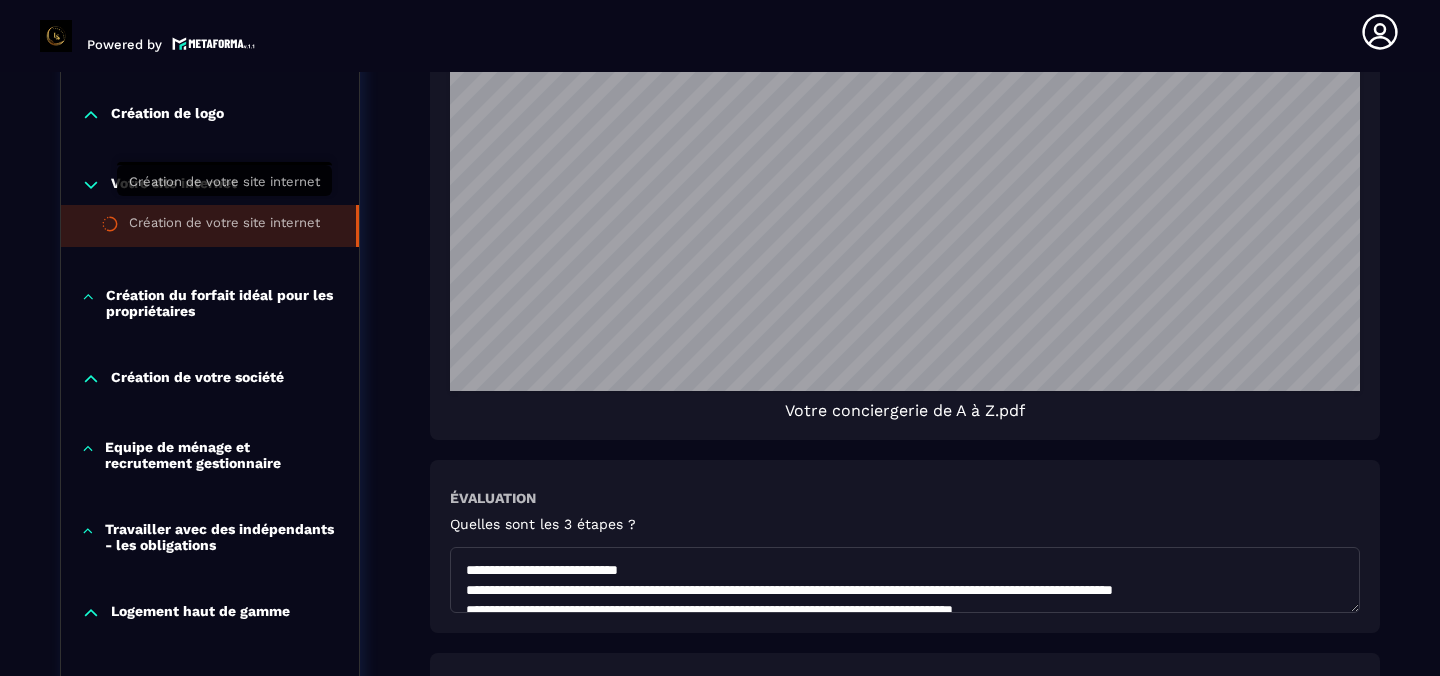 click on "Création de votre site internet" at bounding box center [224, 226] 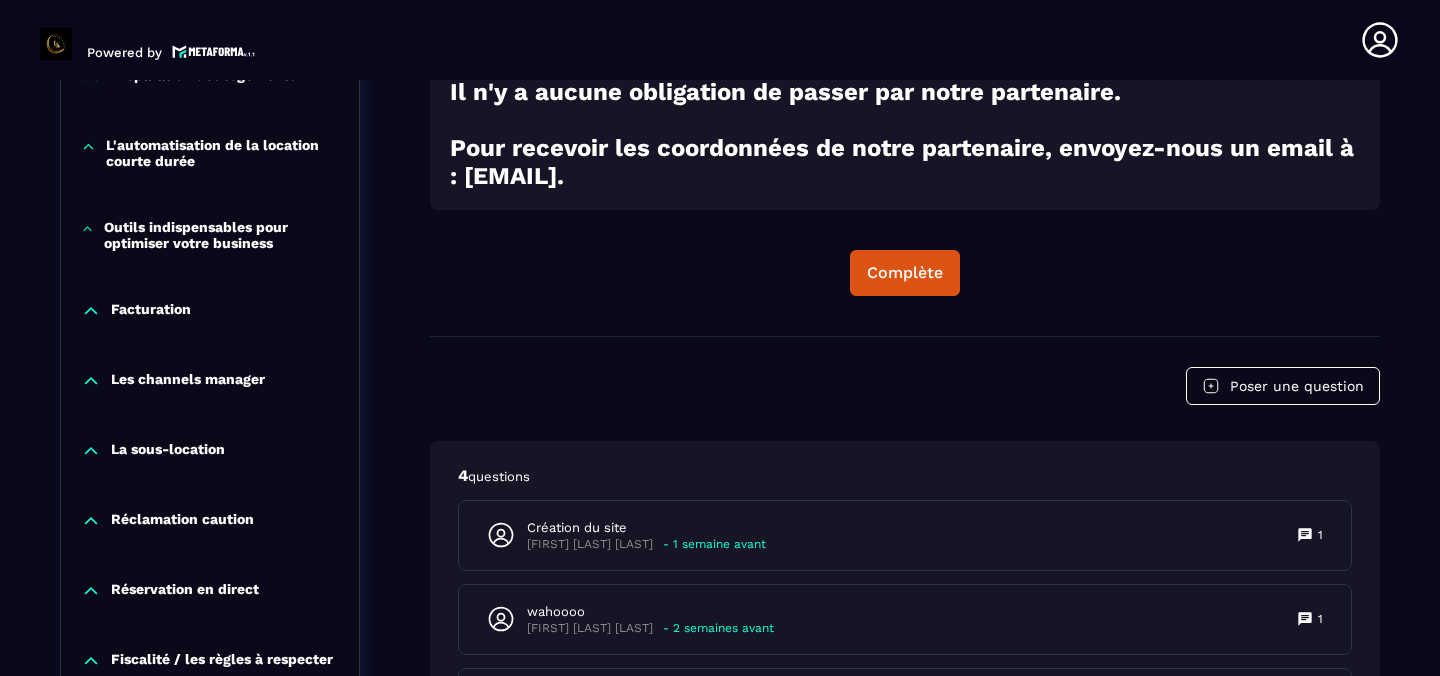 scroll, scrollTop: 1369, scrollLeft: 0, axis: vertical 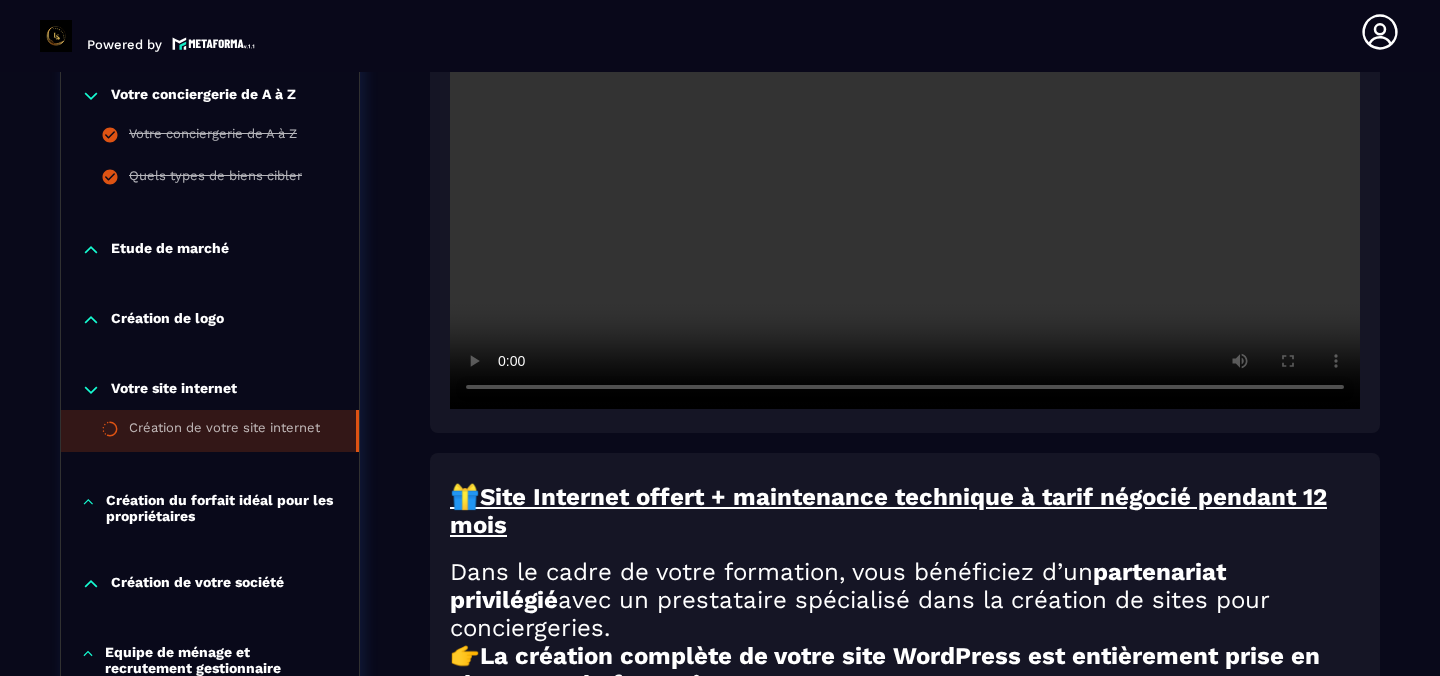 type 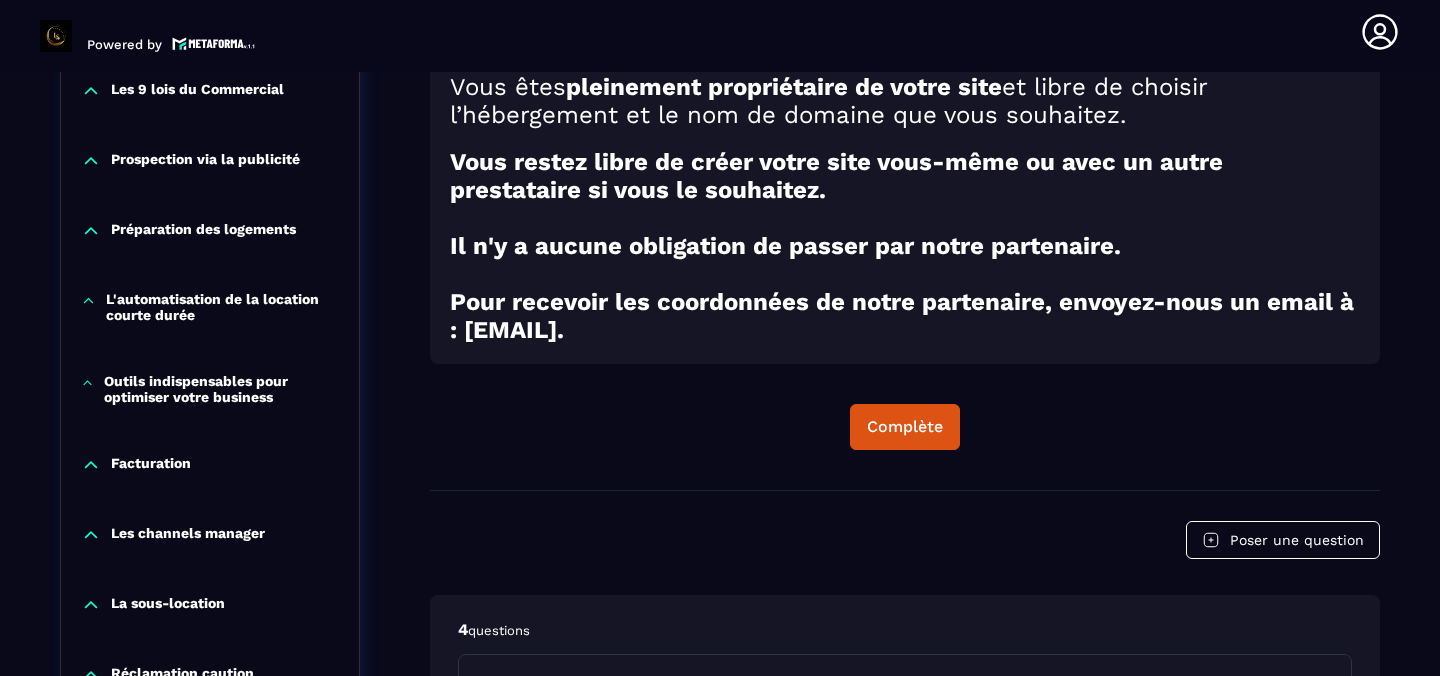 scroll, scrollTop: 1621, scrollLeft: 0, axis: vertical 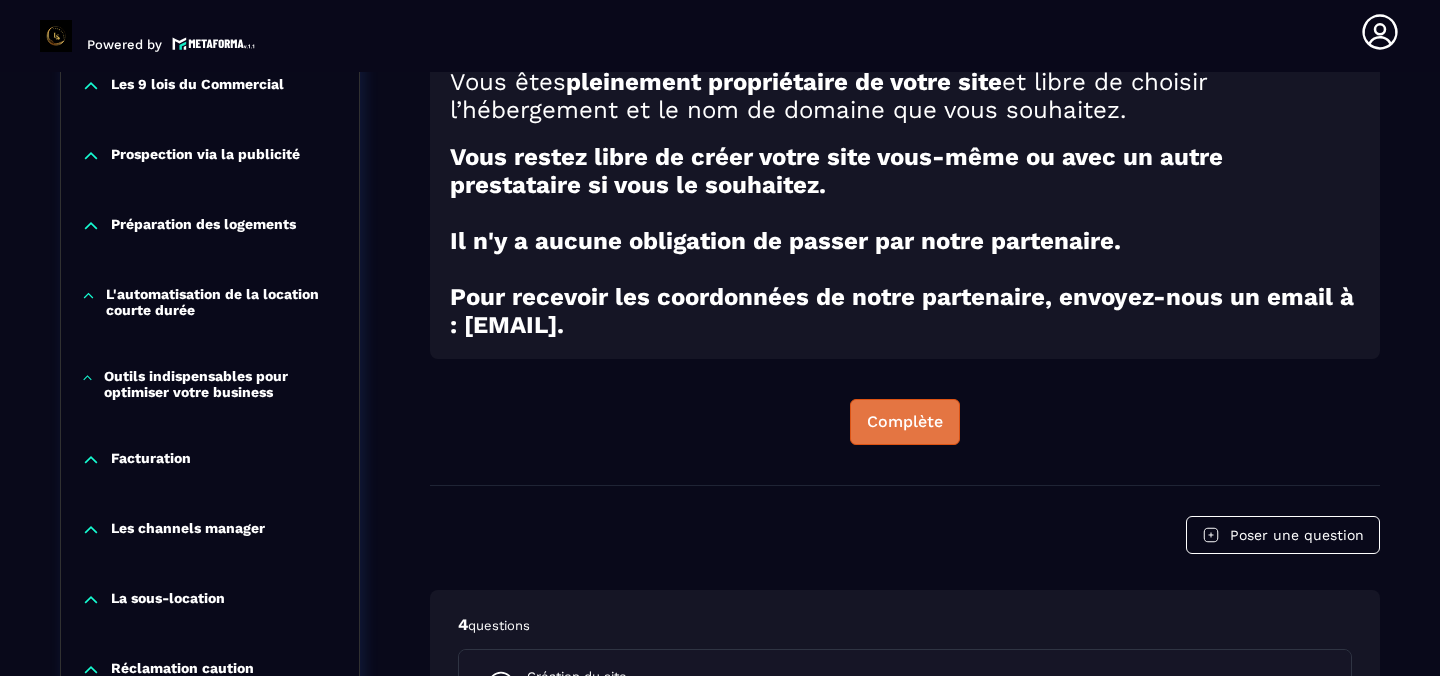 click on "Complète" at bounding box center [905, 422] 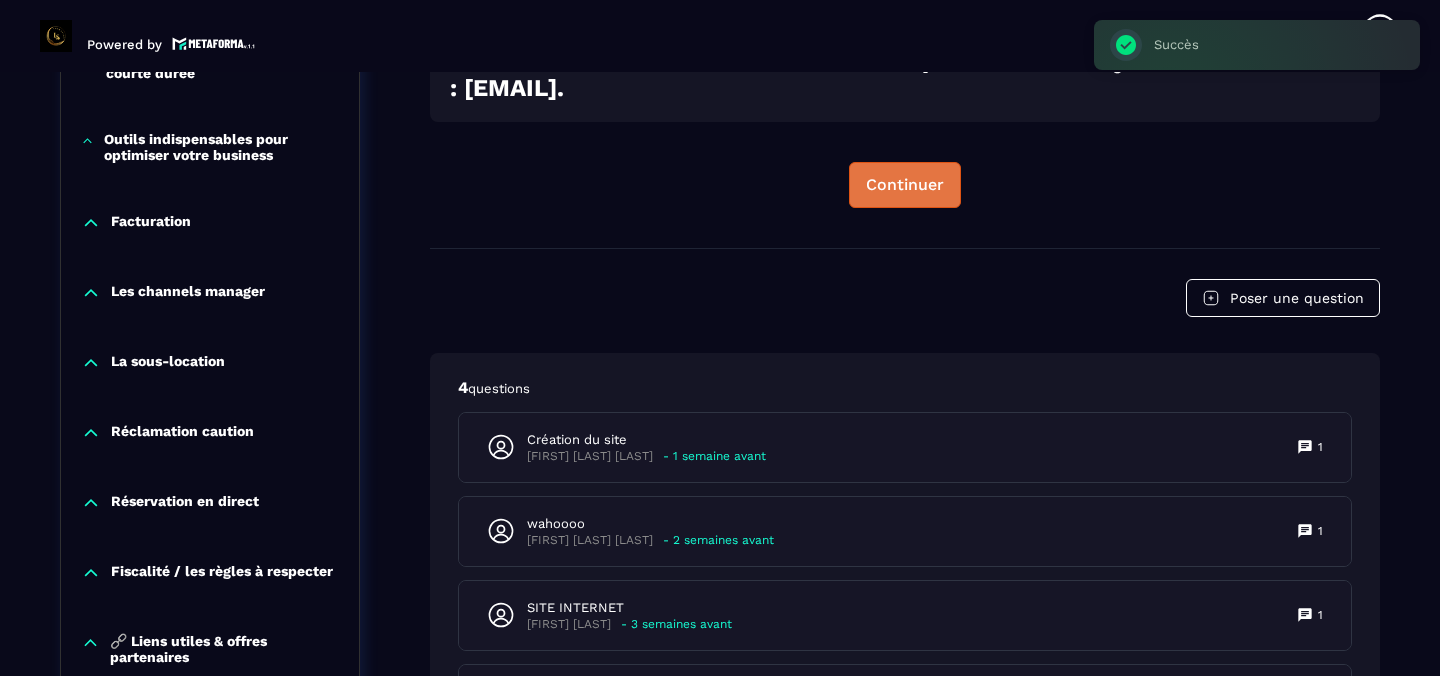 scroll, scrollTop: 1865, scrollLeft: 0, axis: vertical 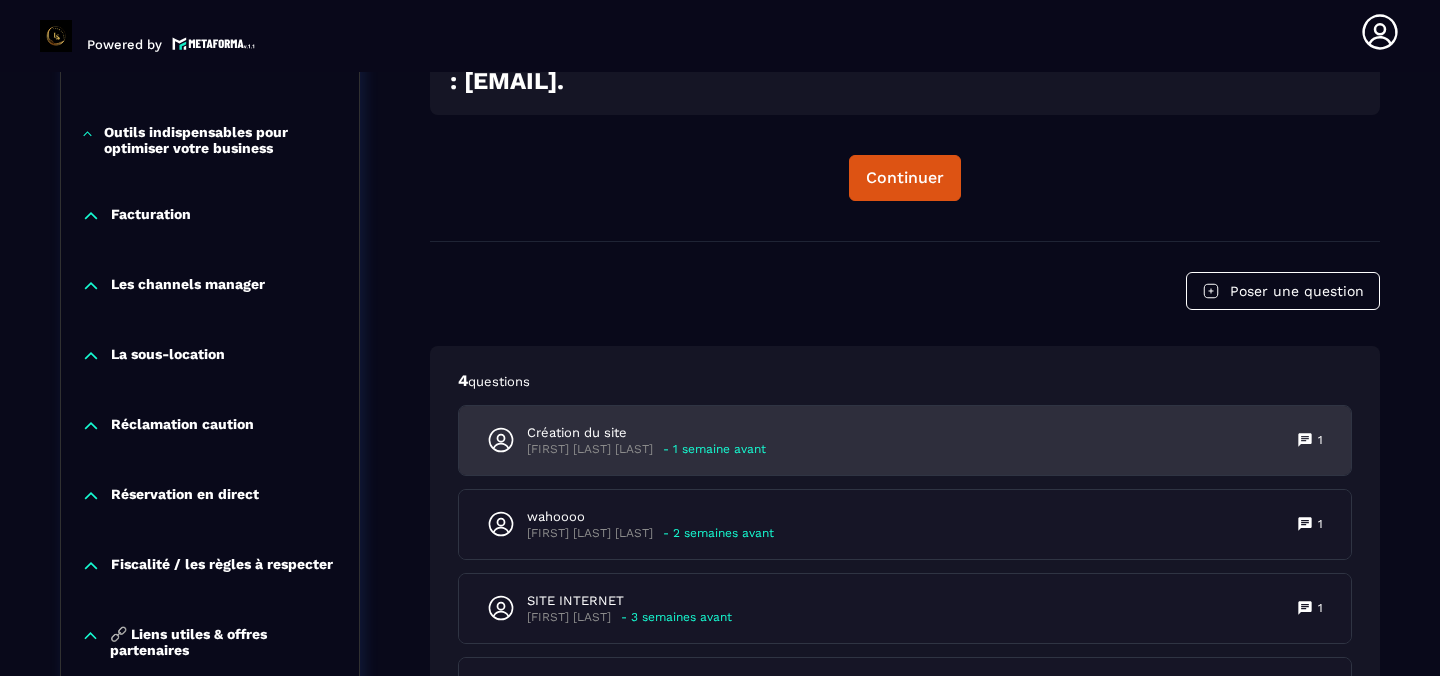 click on "Création du site [FIRST] [LAST] [LAST] - 1 semaine avant 1" at bounding box center [905, 440] 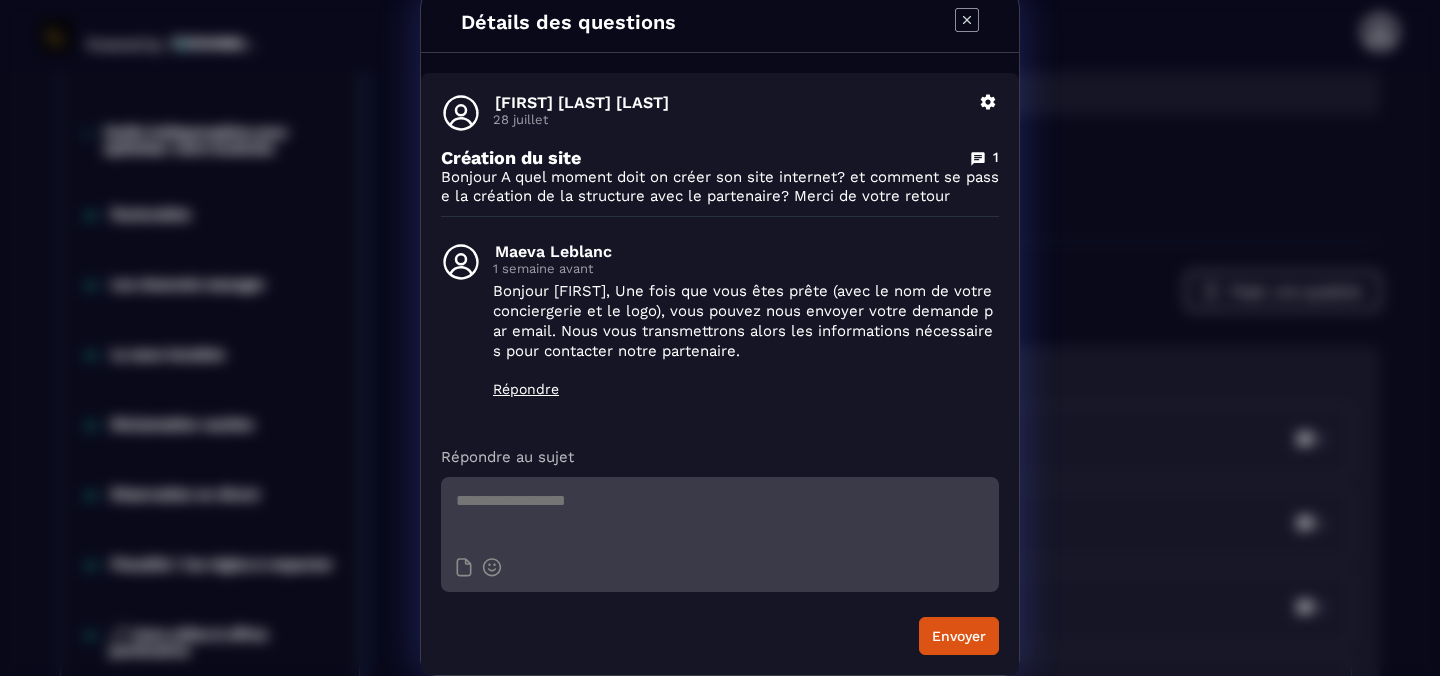 scroll, scrollTop: 0, scrollLeft: 0, axis: both 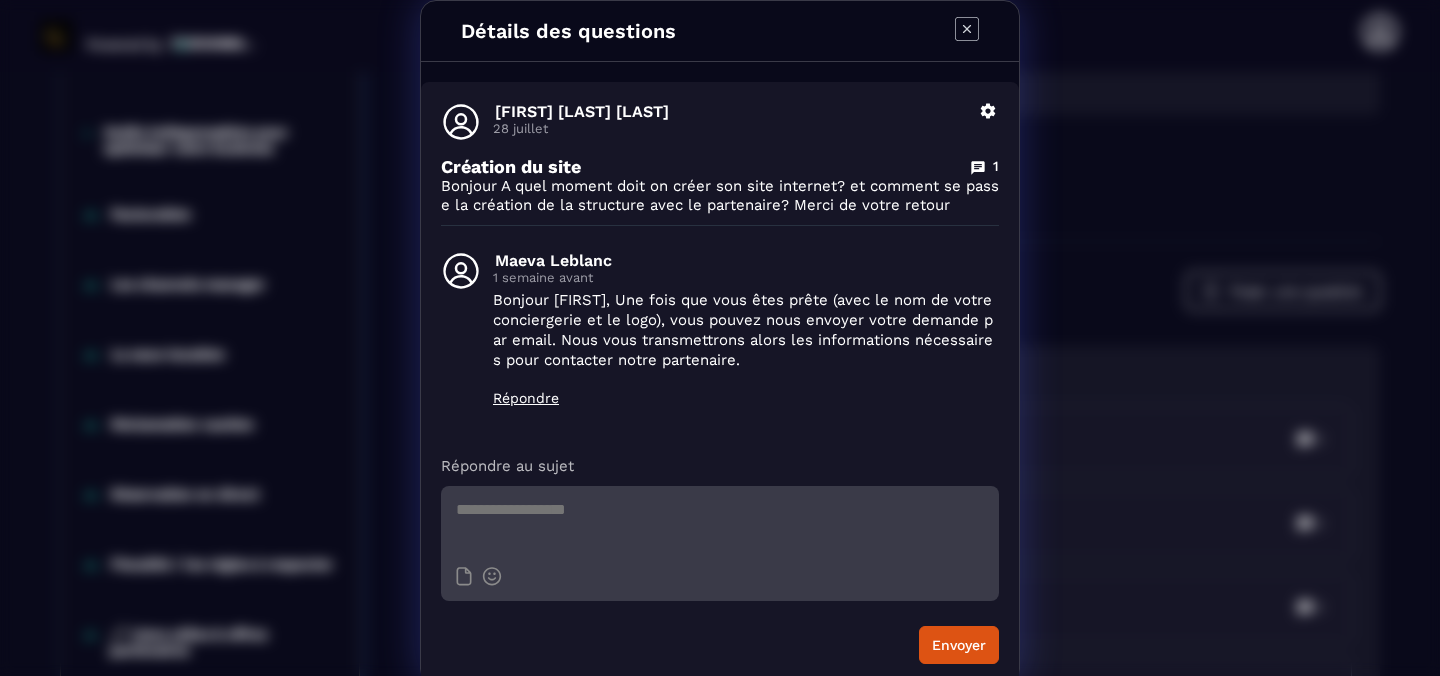 click 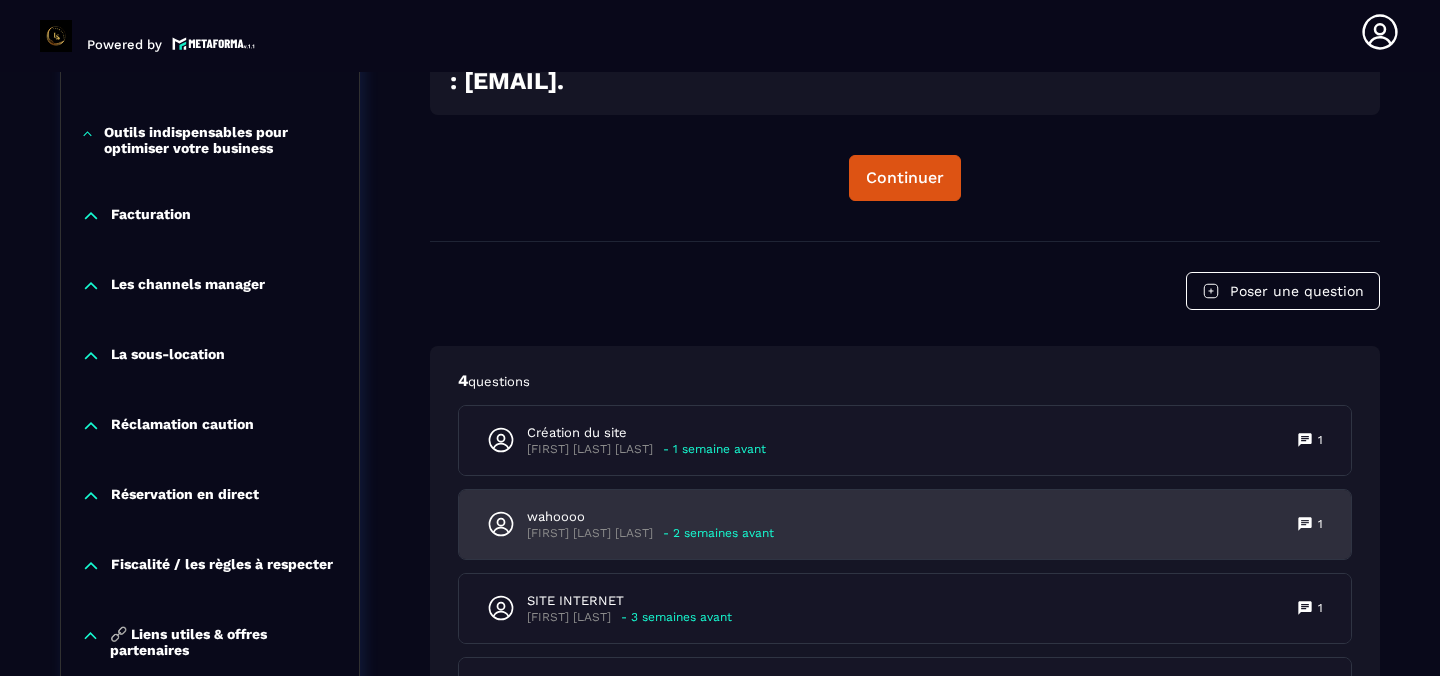 click on "- 2 semaines avant" at bounding box center [718, 533] 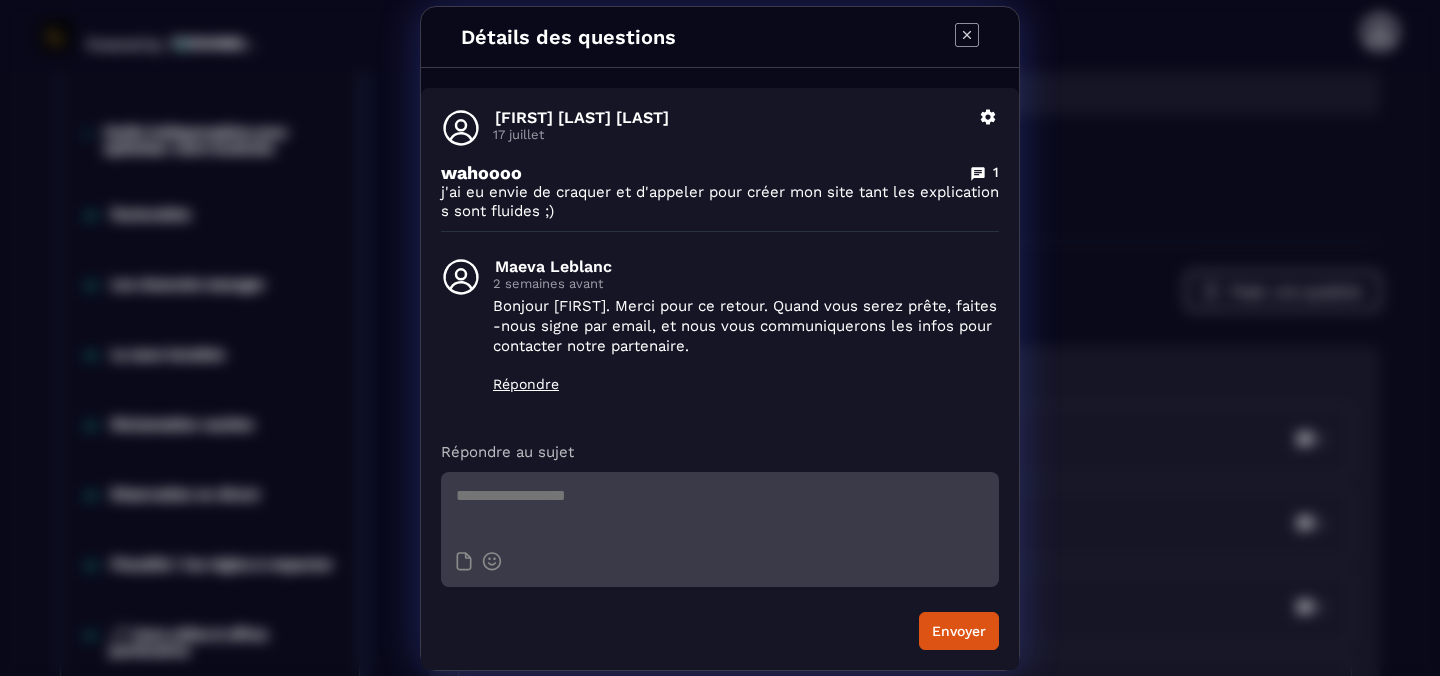 click 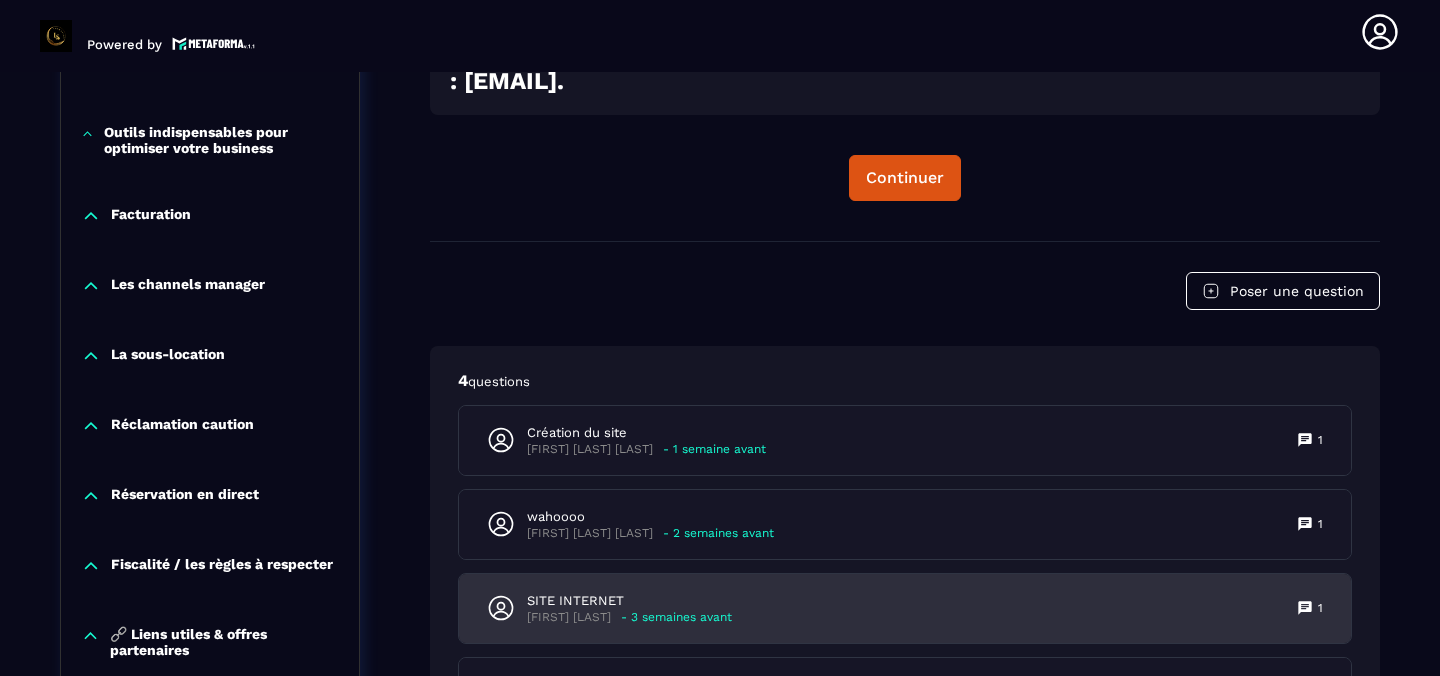 click on "- 3 semaines avant" at bounding box center (676, 617) 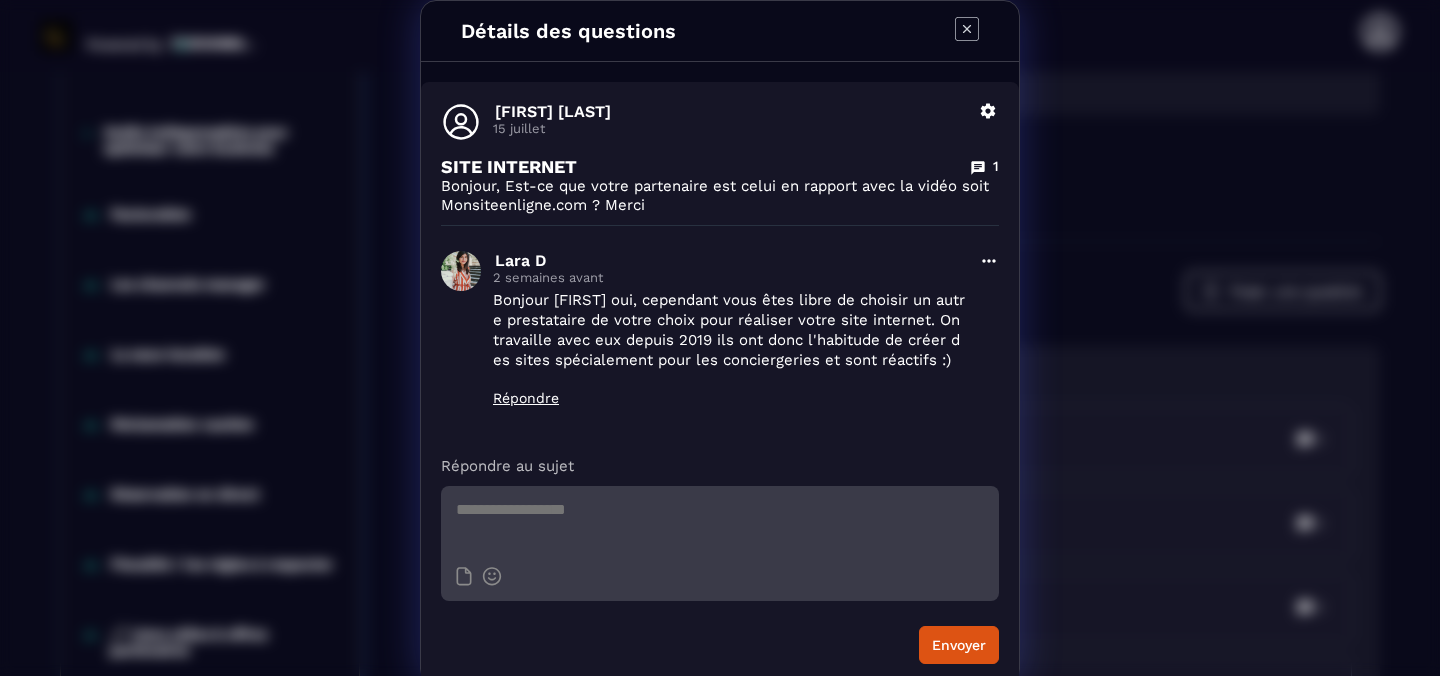 click 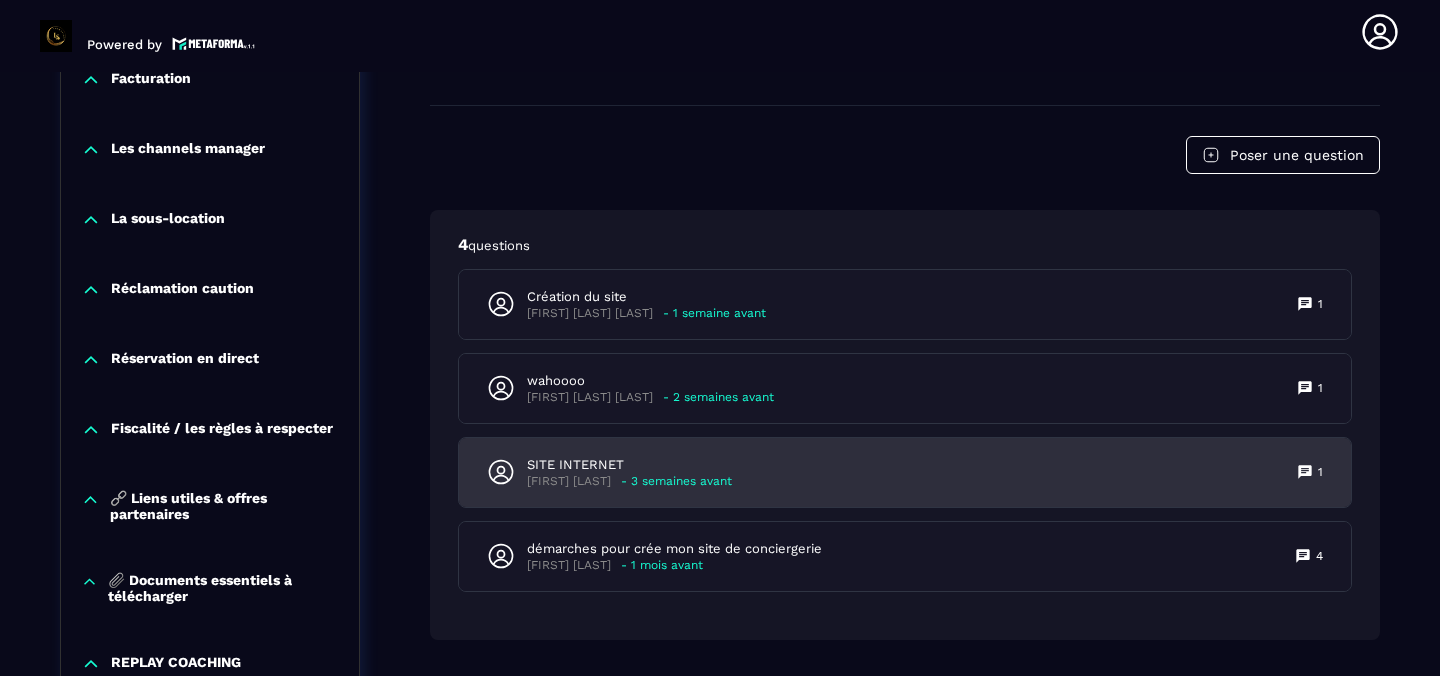 scroll, scrollTop: 2021, scrollLeft: 0, axis: vertical 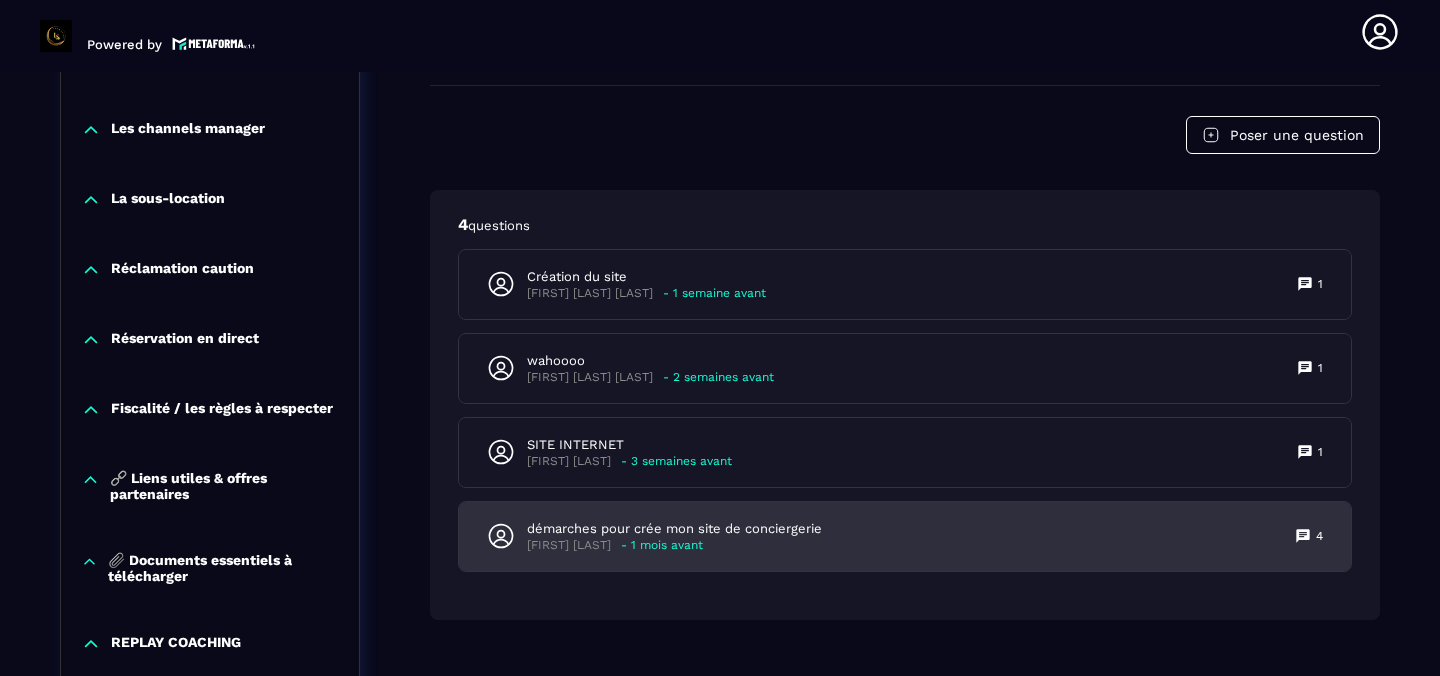 click on "démarches pour crée mon site de conciergerie [FIRST] [LAST] - 1 mois avant 4" at bounding box center (905, 536) 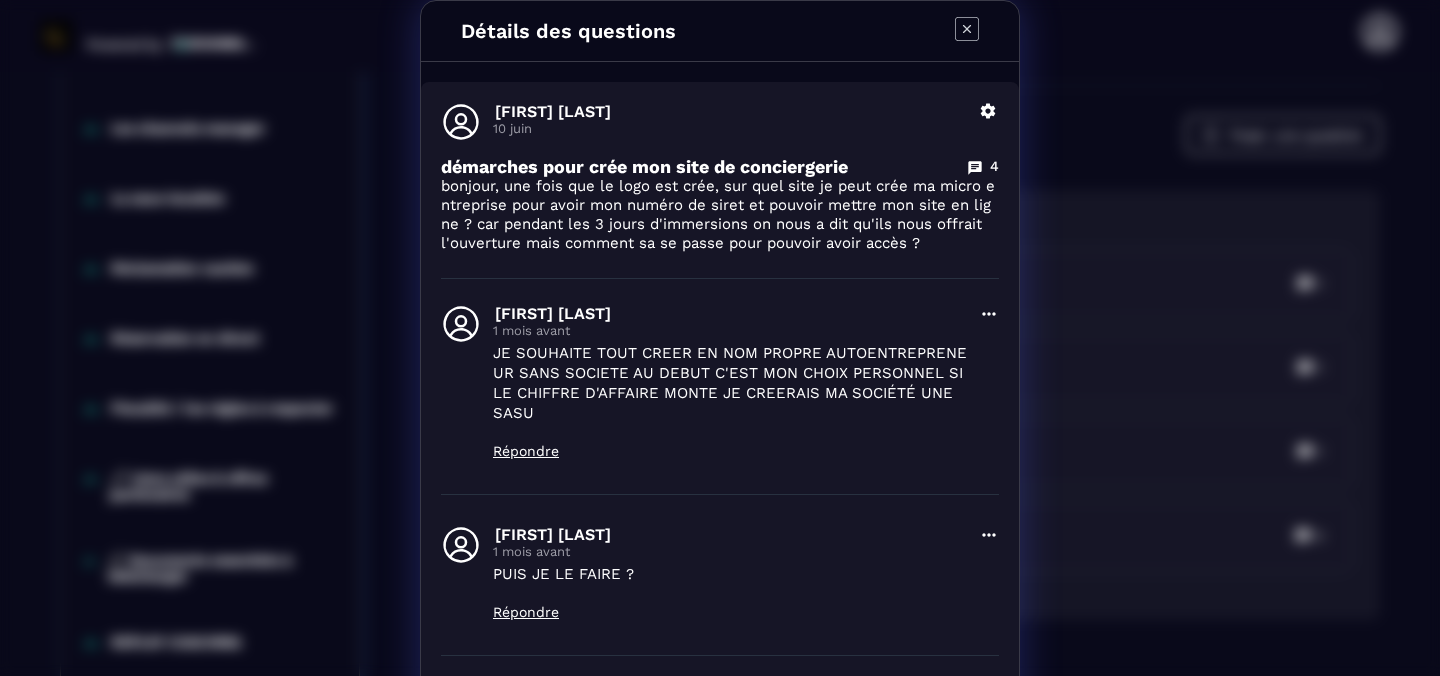 click 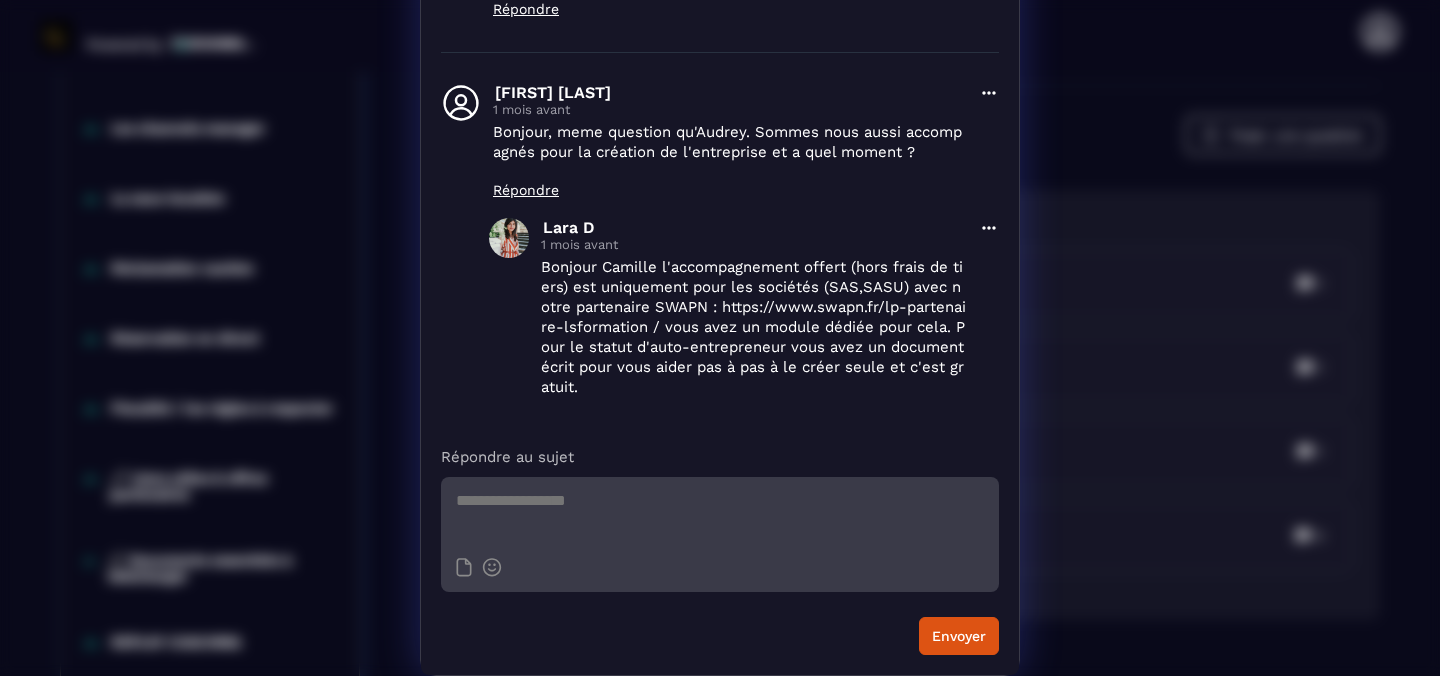 scroll, scrollTop: 0, scrollLeft: 0, axis: both 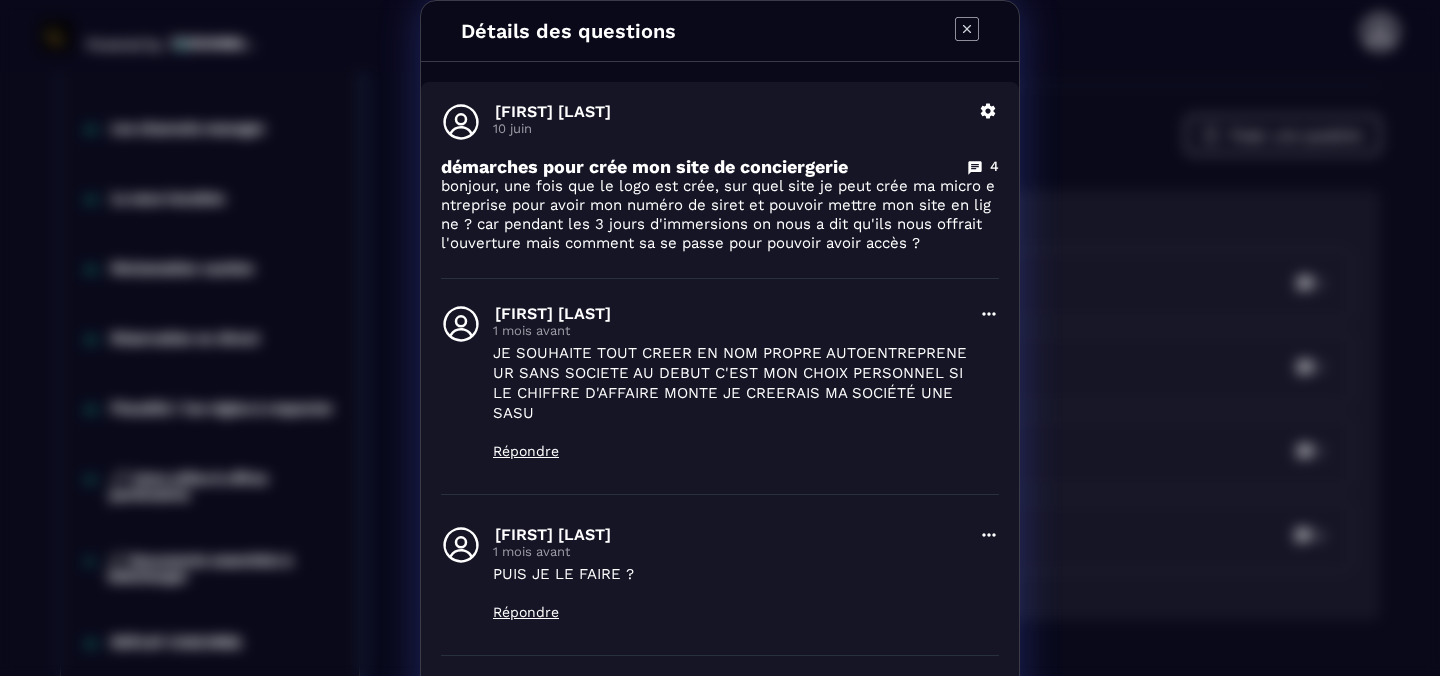 click 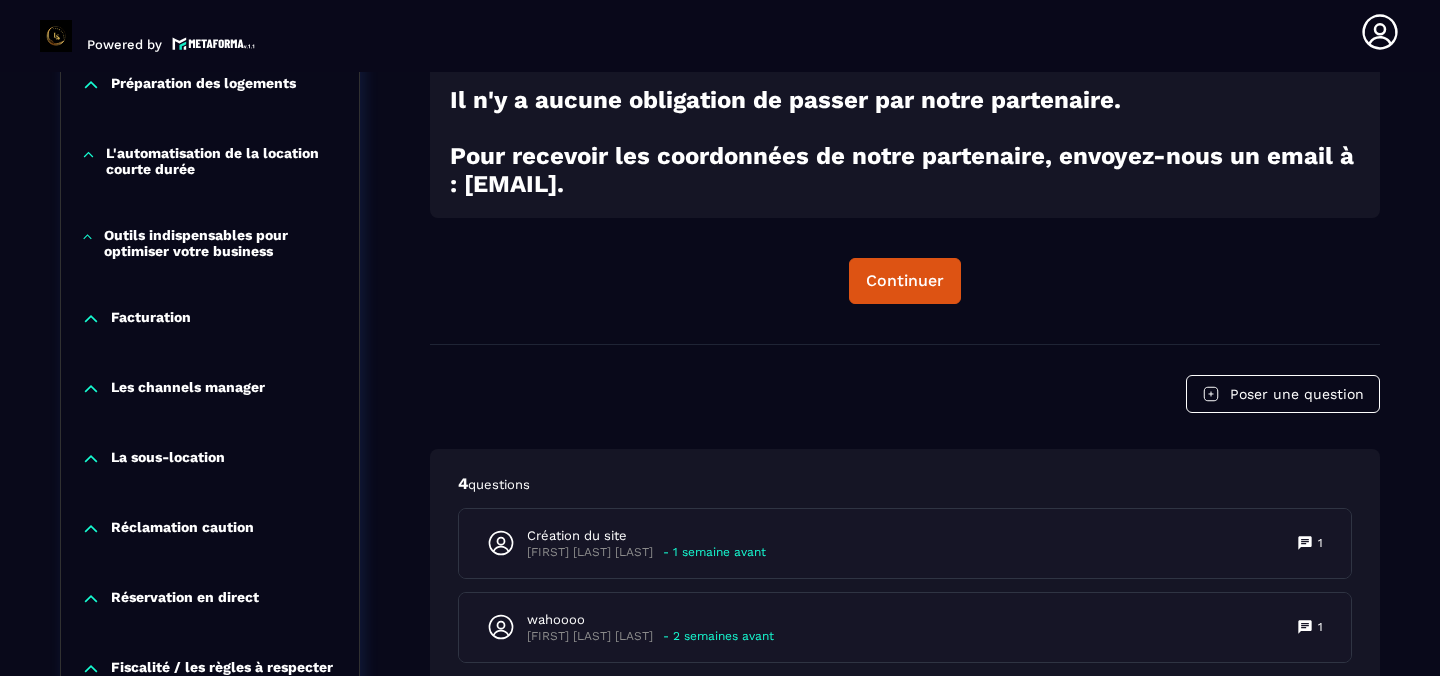 scroll, scrollTop: 1522, scrollLeft: 0, axis: vertical 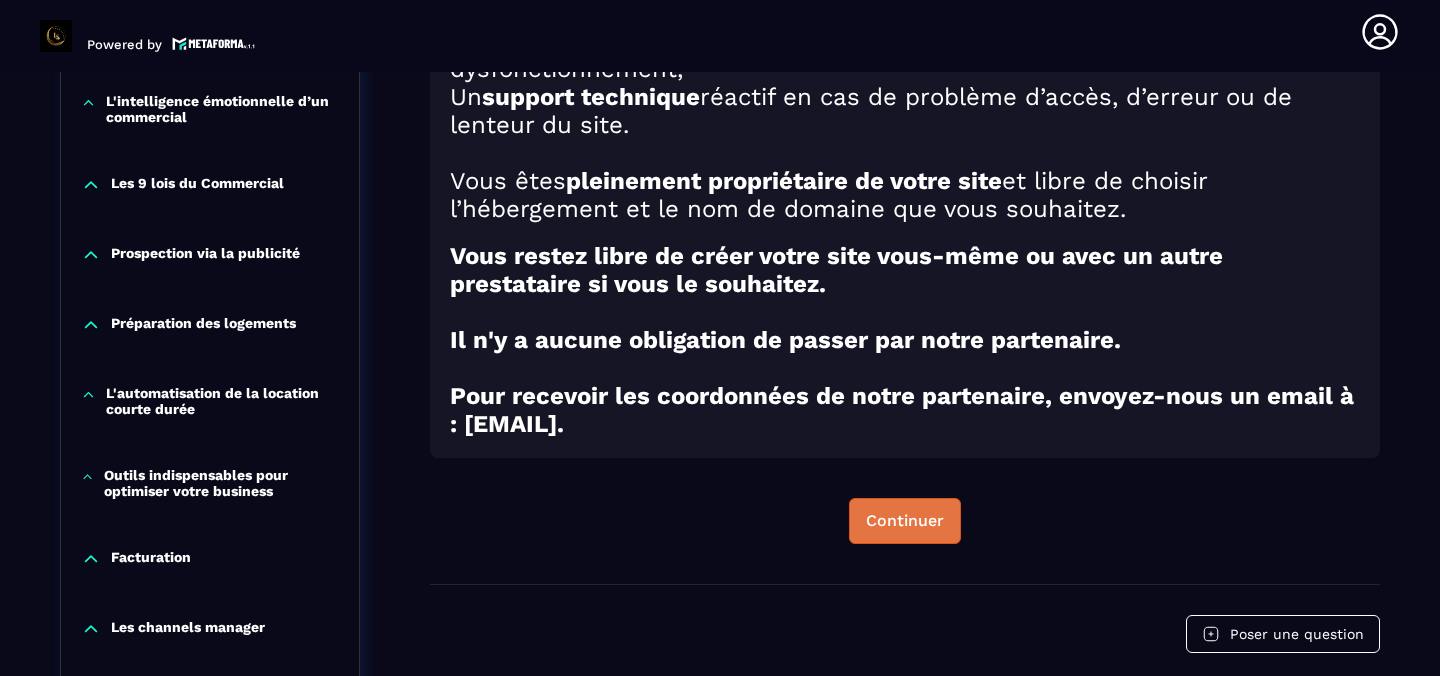click on "Continuer" at bounding box center [905, 521] 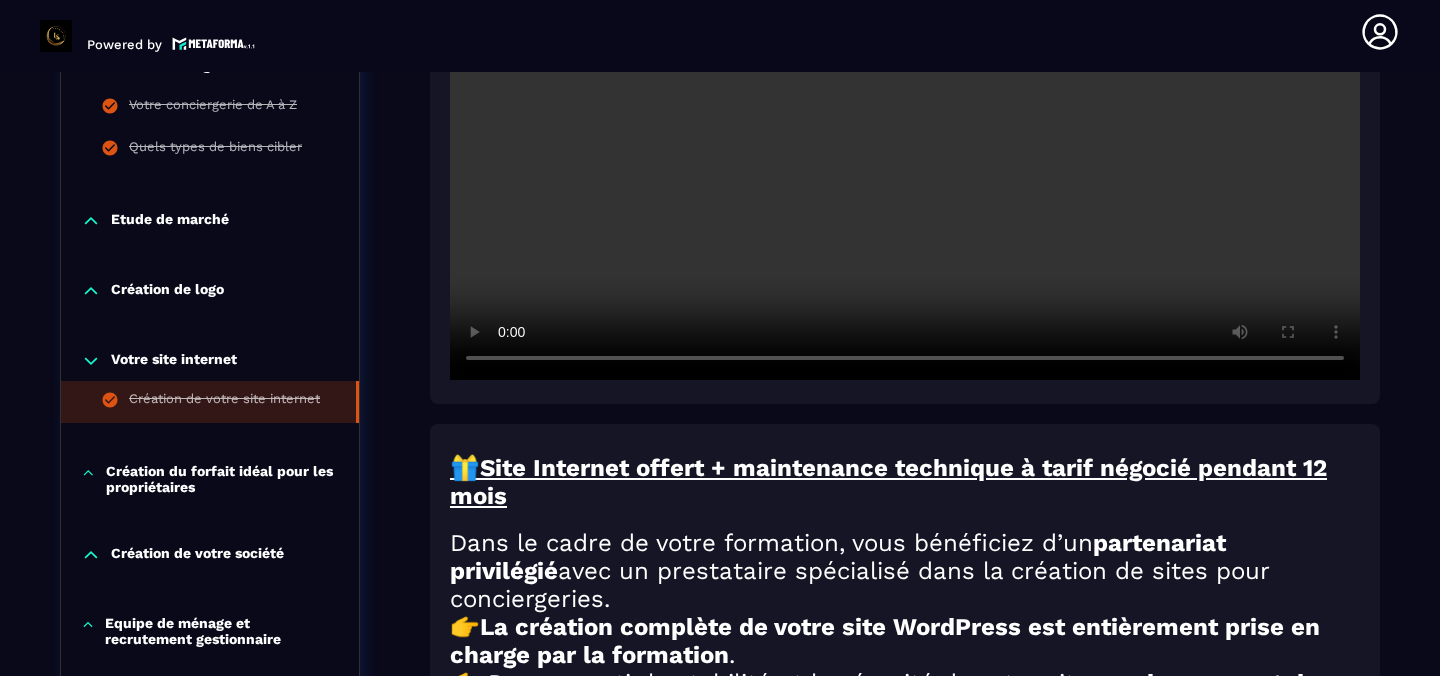 scroll, scrollTop: 756, scrollLeft: 0, axis: vertical 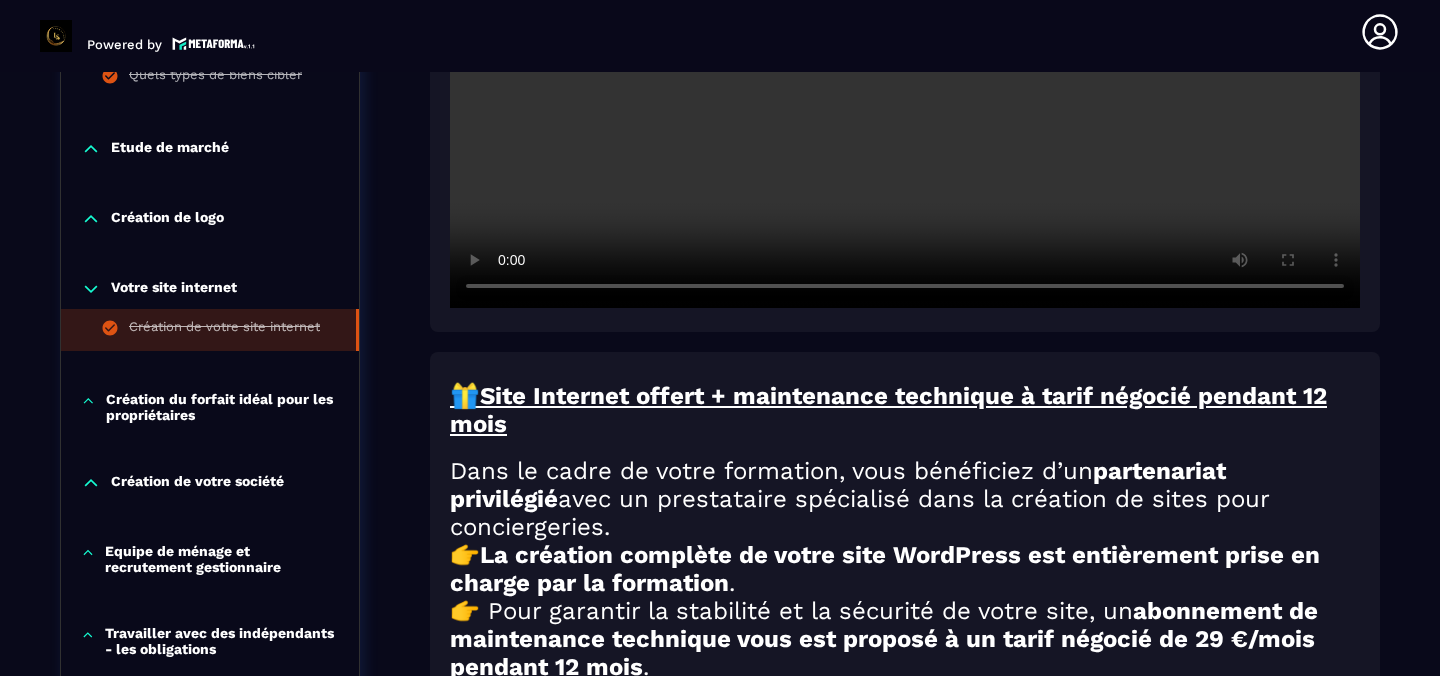 click on "Création du forfait idéal pour les propriétaires" at bounding box center (222, 407) 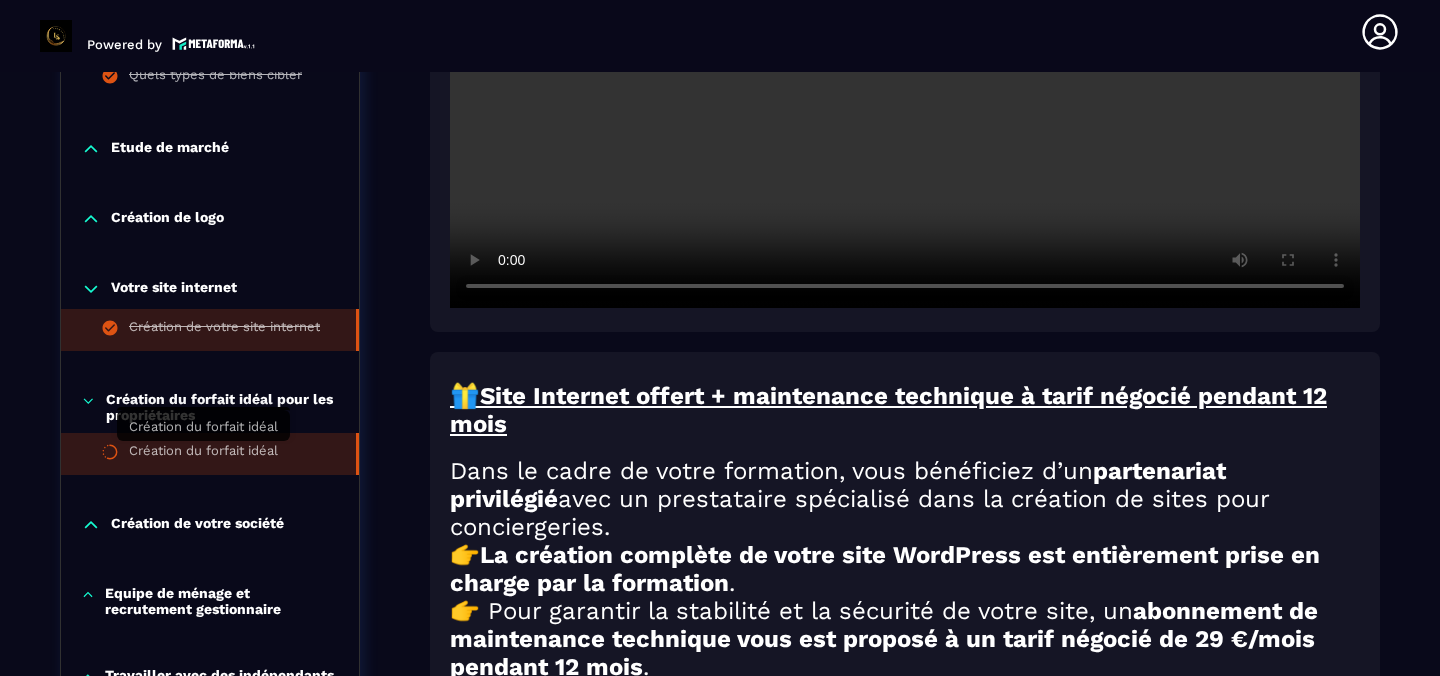 click on "Création du forfait idéal" at bounding box center [203, 454] 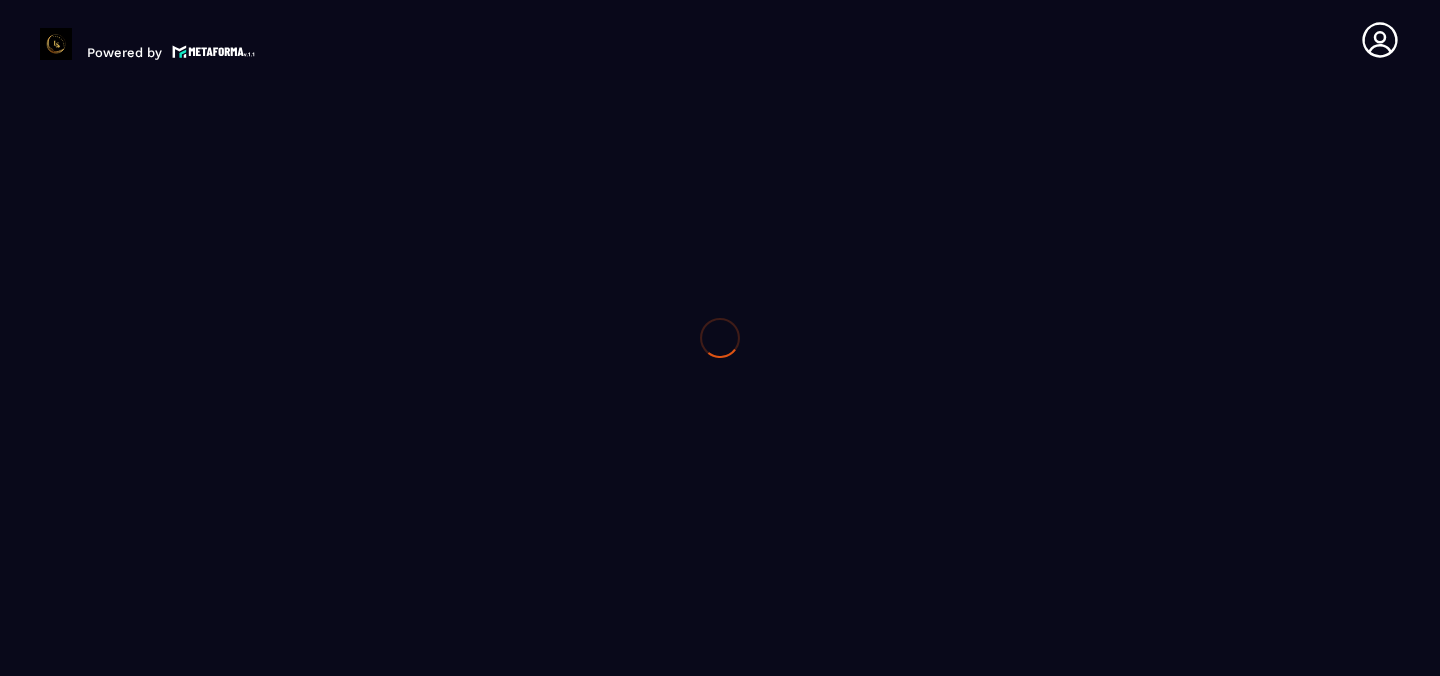 scroll, scrollTop: 0, scrollLeft: 0, axis: both 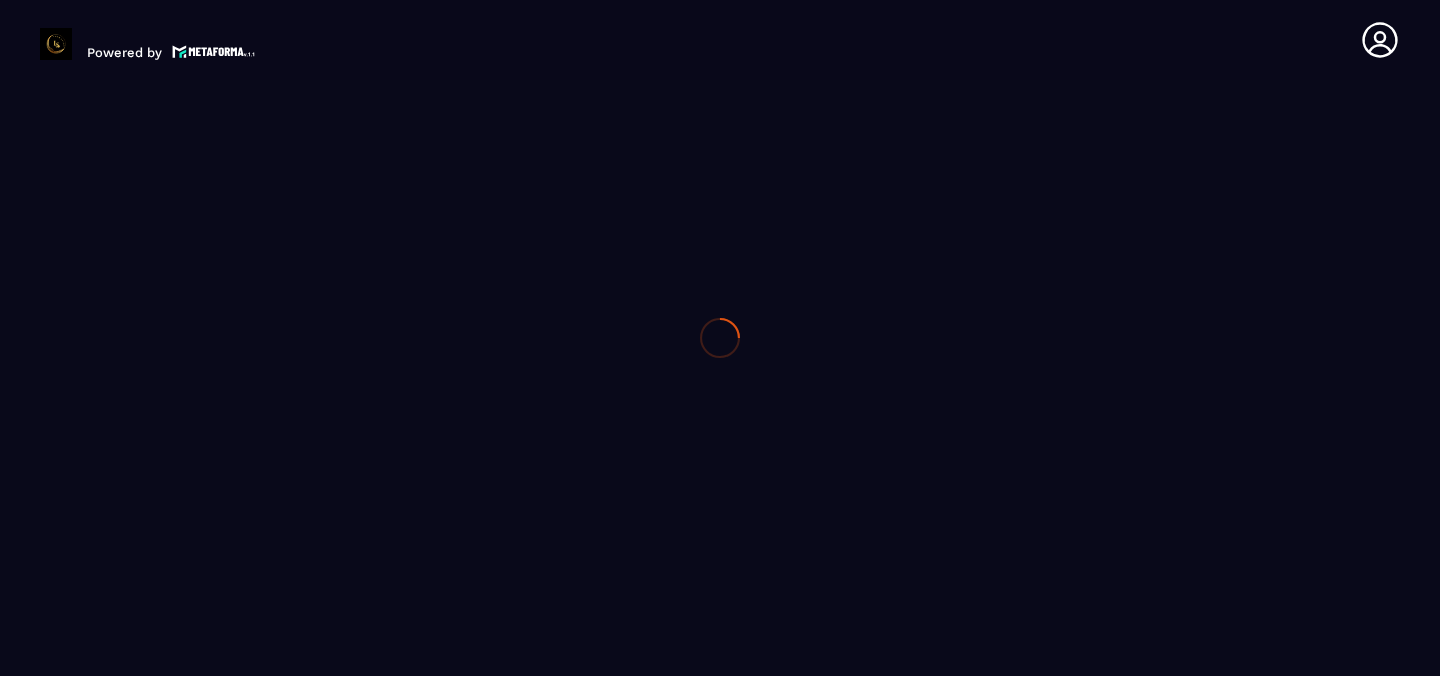 click at bounding box center [720, 338] 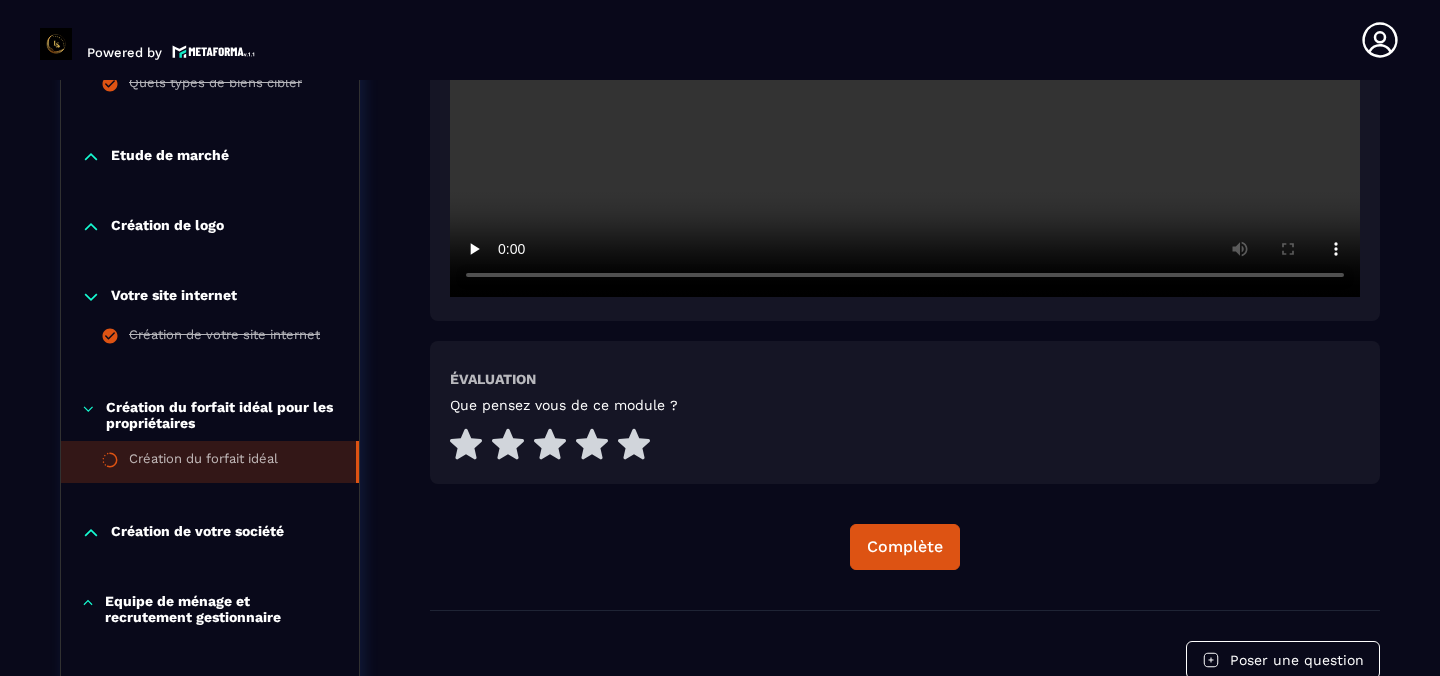 scroll, scrollTop: 655, scrollLeft: 0, axis: vertical 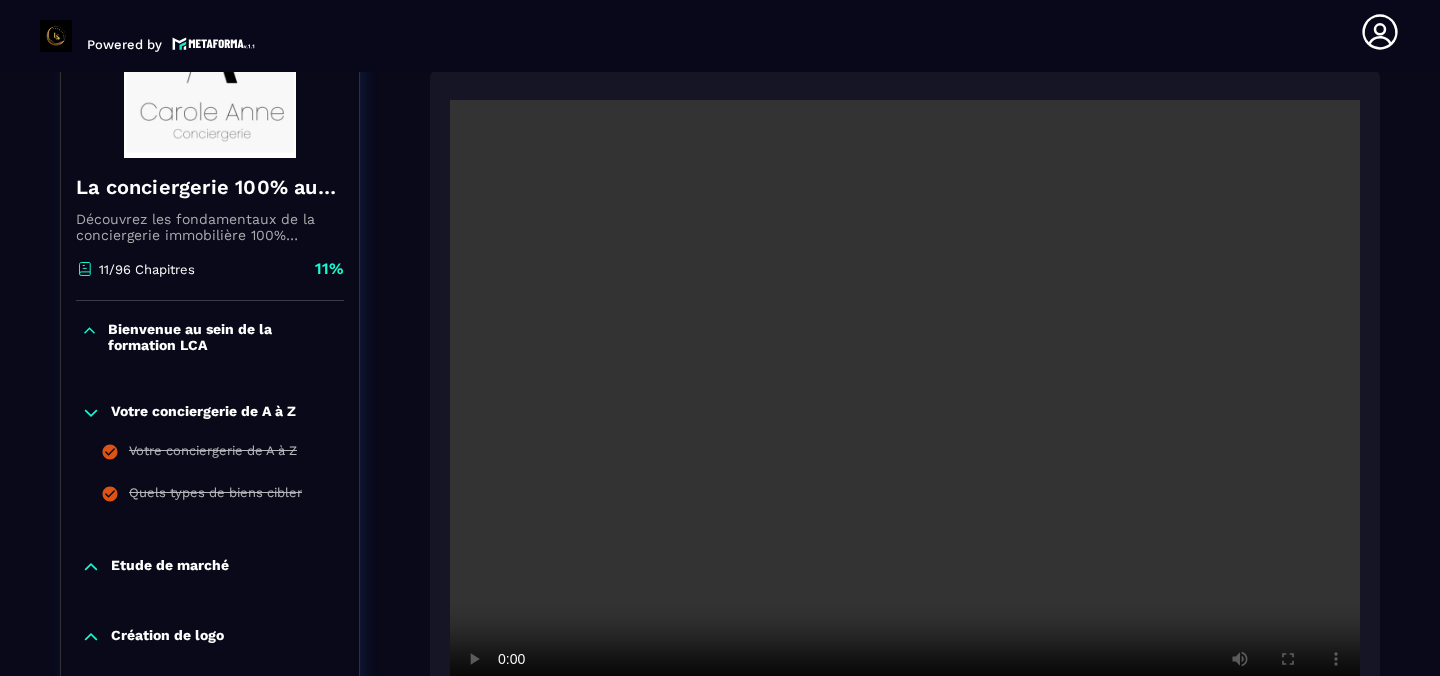 click at bounding box center (905, 403) 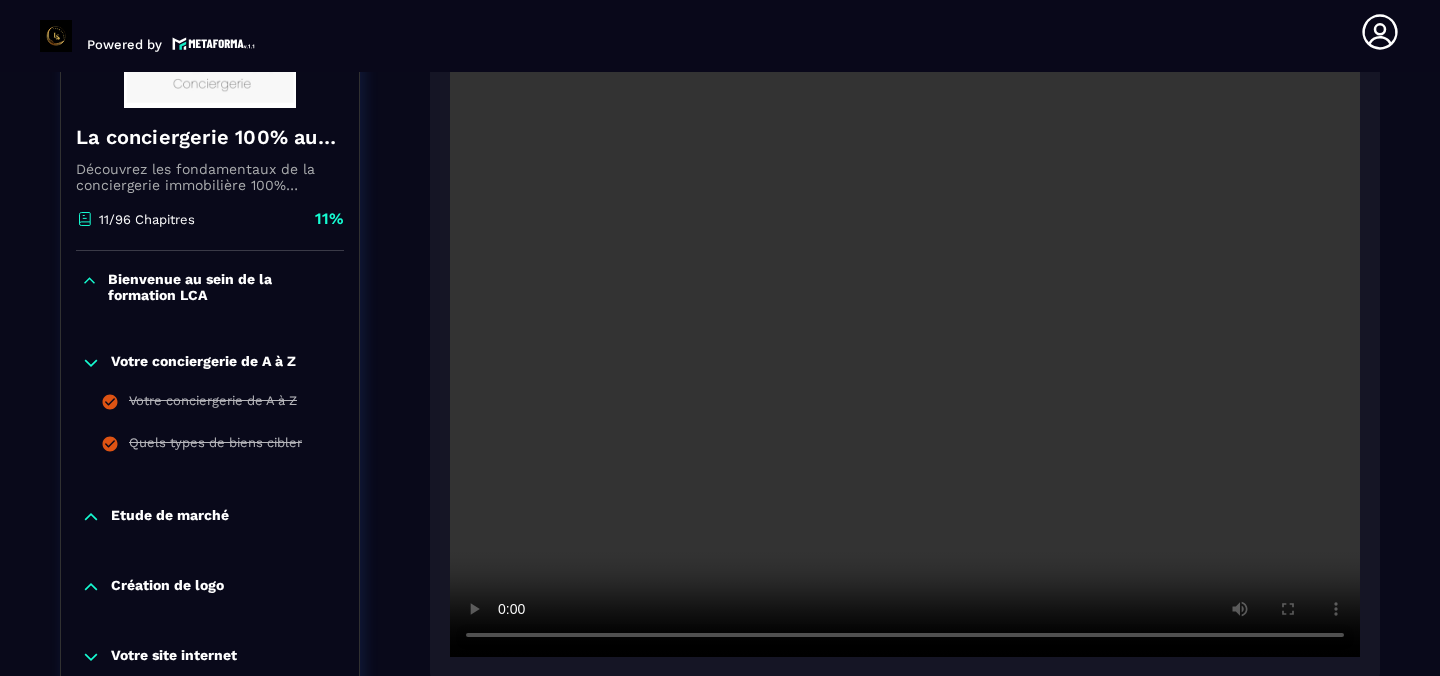 scroll, scrollTop: 383, scrollLeft: 0, axis: vertical 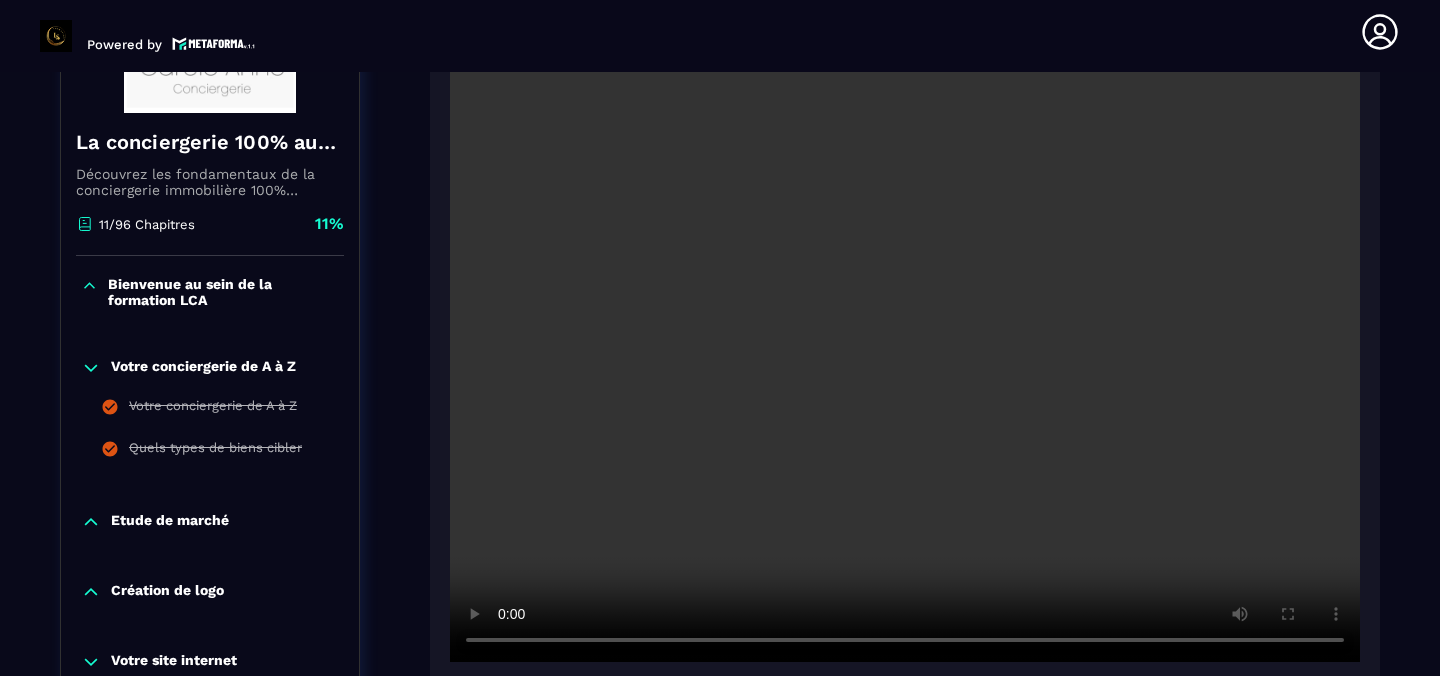 click at bounding box center (905, 358) 